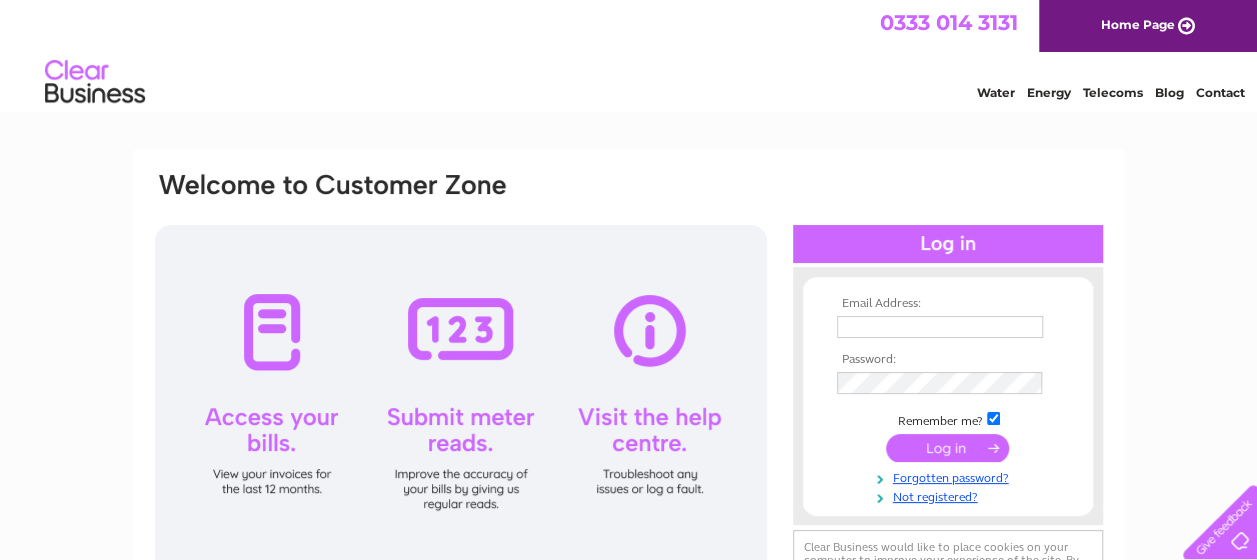 scroll, scrollTop: 0, scrollLeft: 0, axis: both 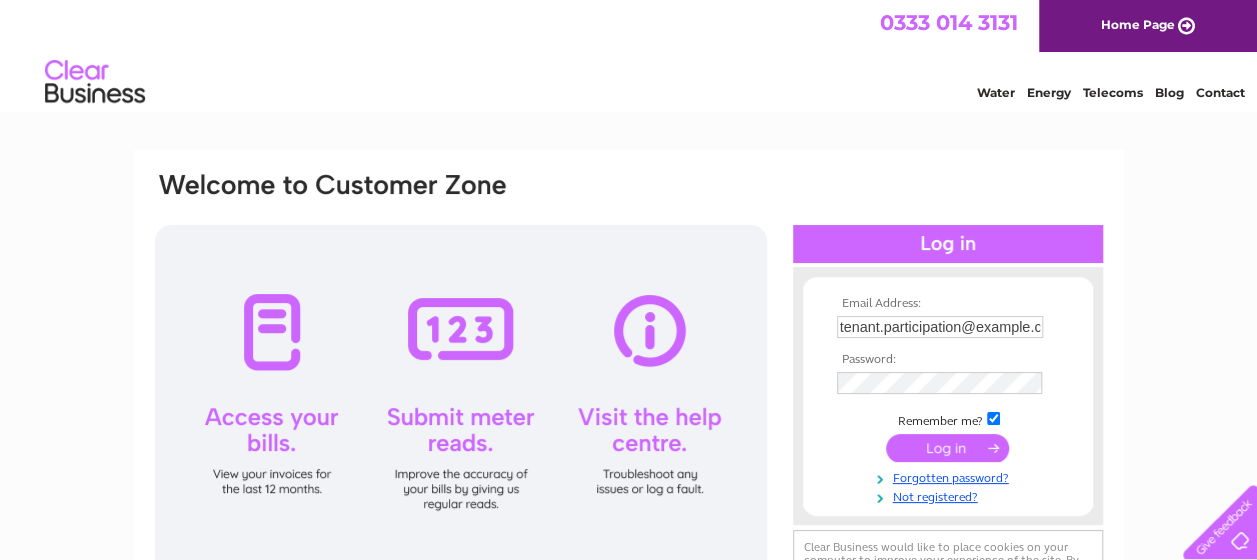 click at bounding box center [947, 448] 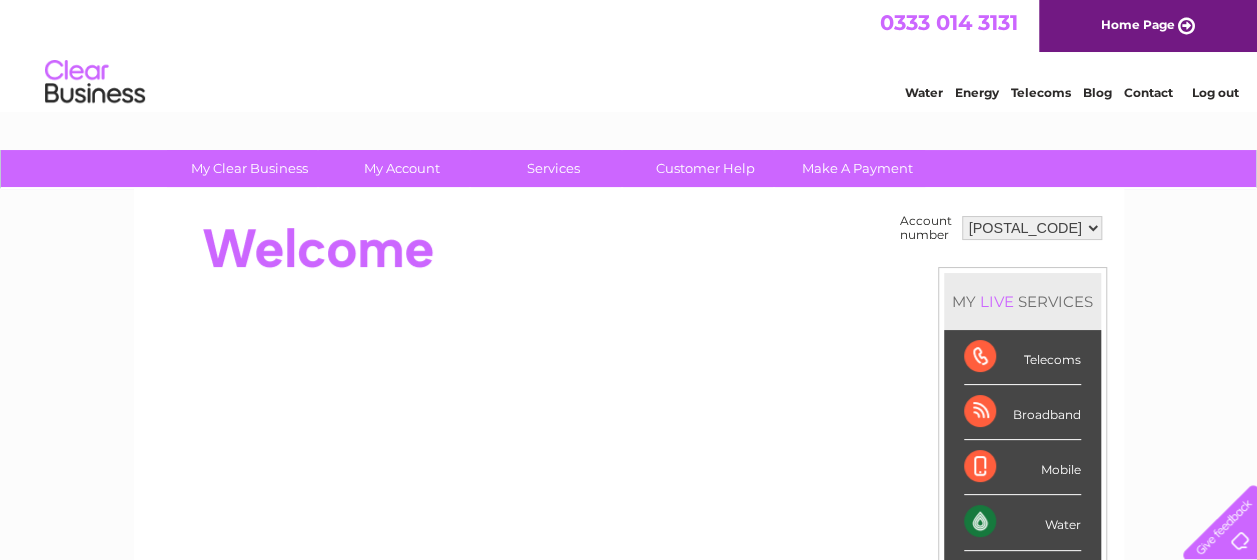 scroll, scrollTop: 0, scrollLeft: 0, axis: both 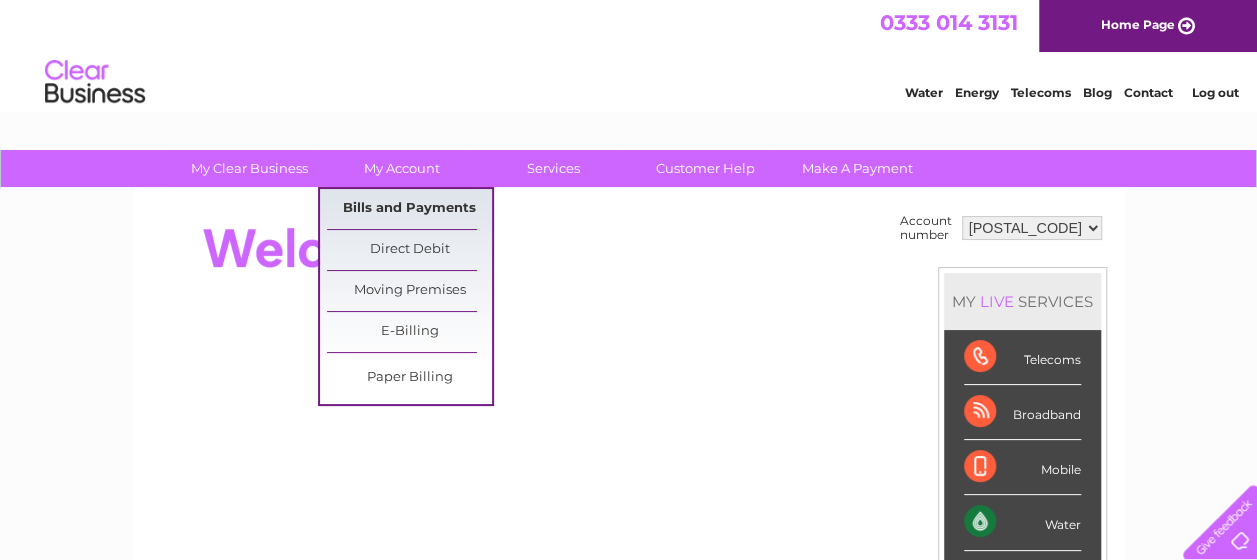 click on "Bills and Payments" at bounding box center [409, 209] 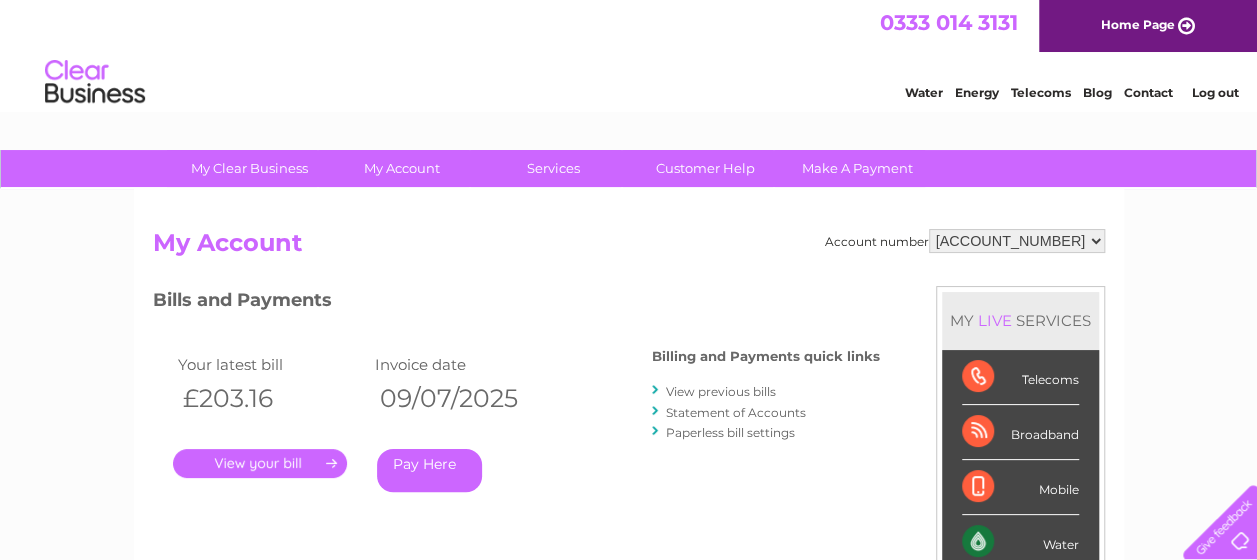 scroll, scrollTop: 0, scrollLeft: 0, axis: both 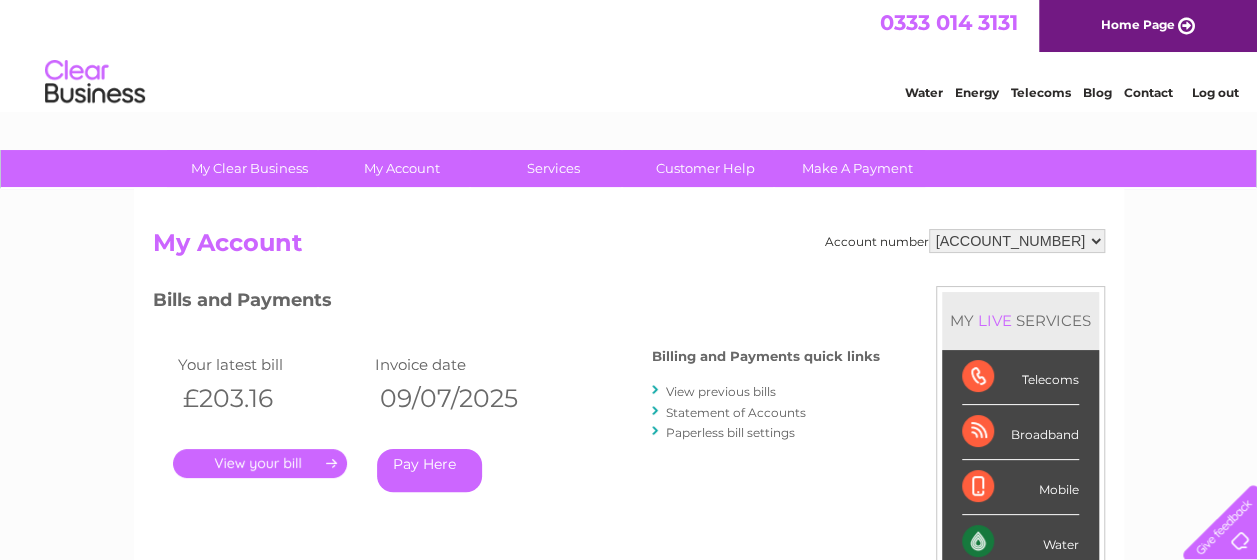 click on "Pay Here" at bounding box center [429, 470] 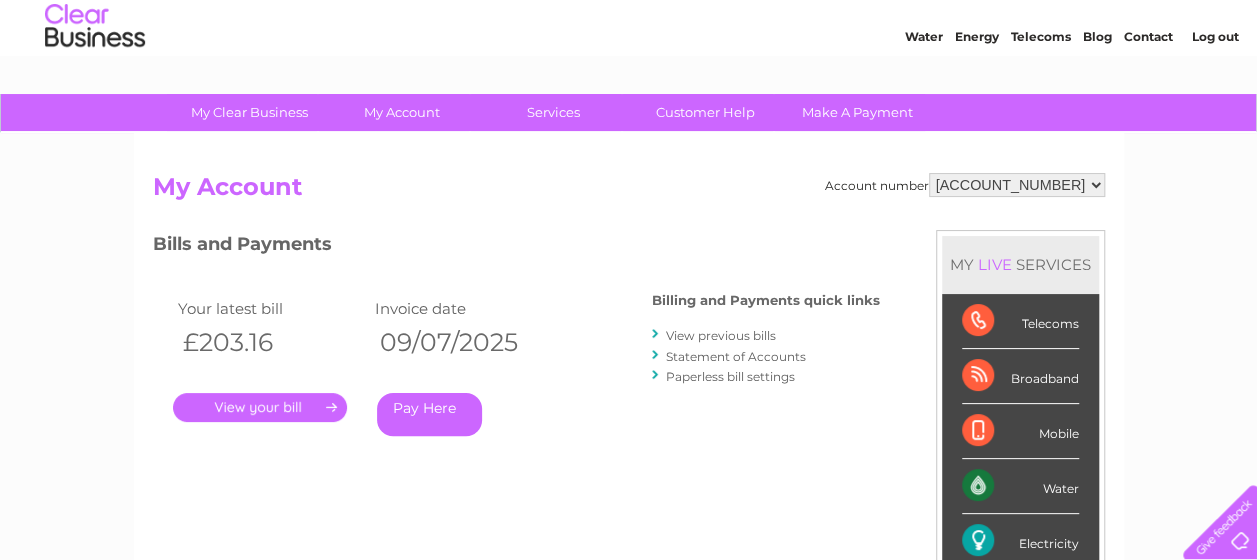 click on "Pay Here" at bounding box center (429, 414) 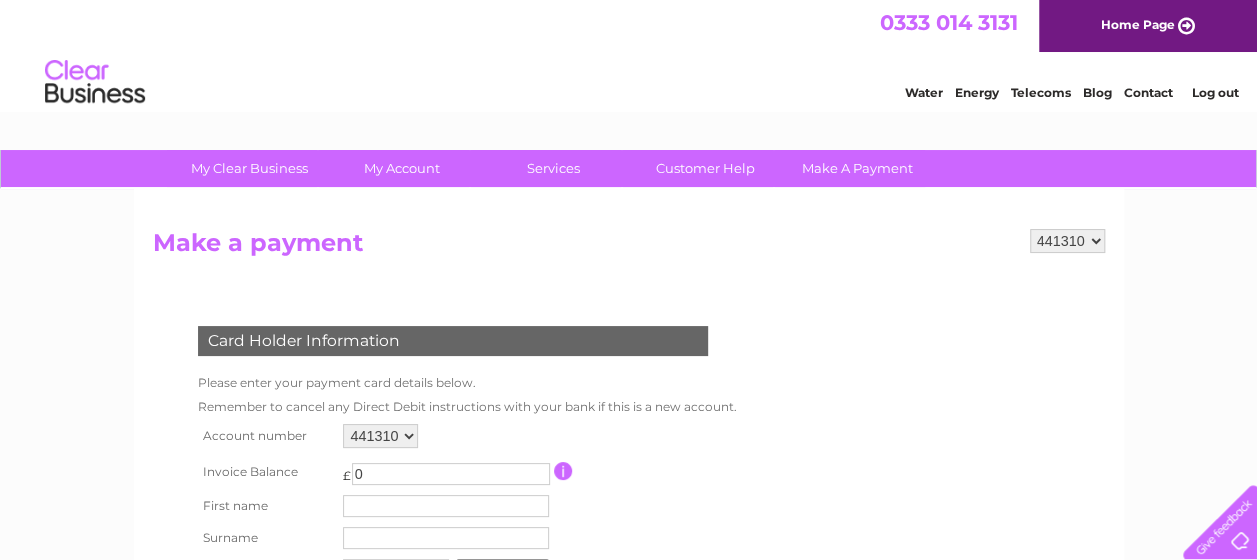 scroll, scrollTop: 0, scrollLeft: 0, axis: both 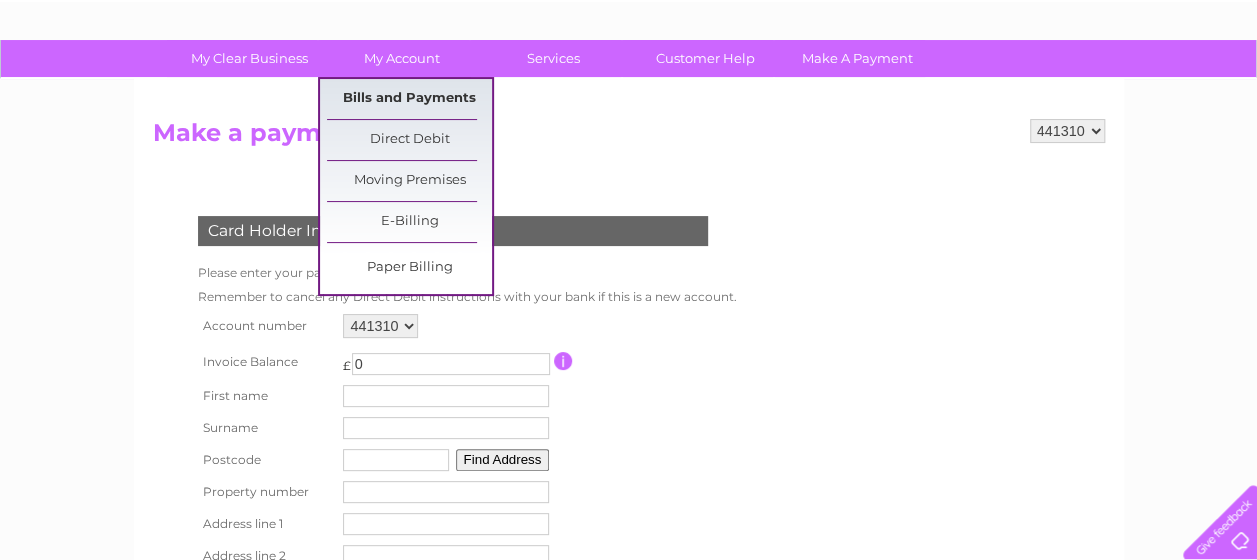 click on "Bills and Payments" at bounding box center [409, 99] 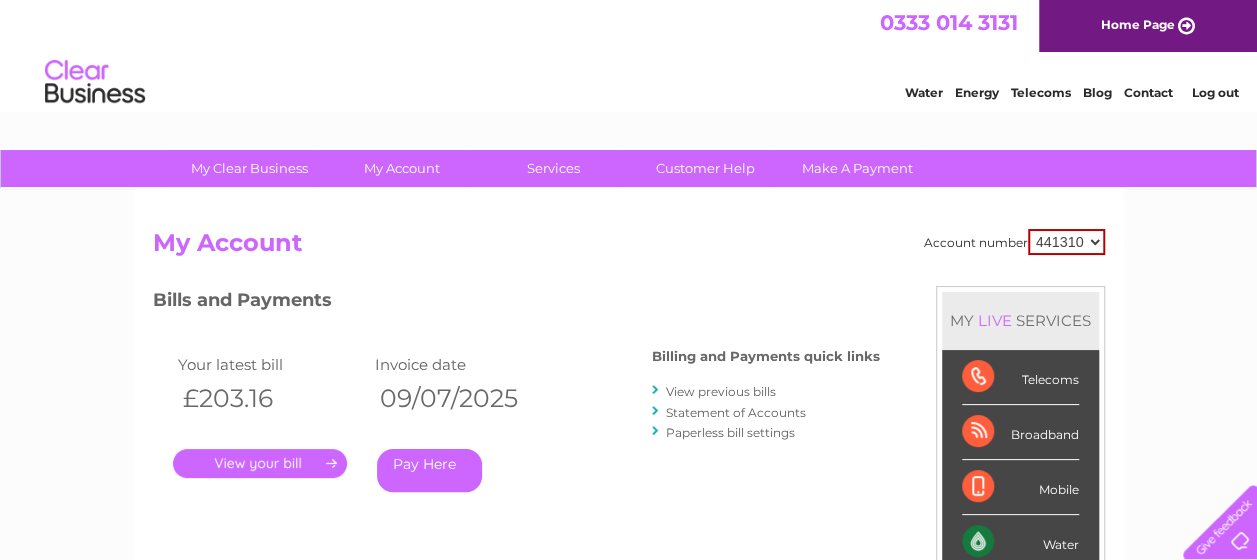 scroll, scrollTop: 0, scrollLeft: 0, axis: both 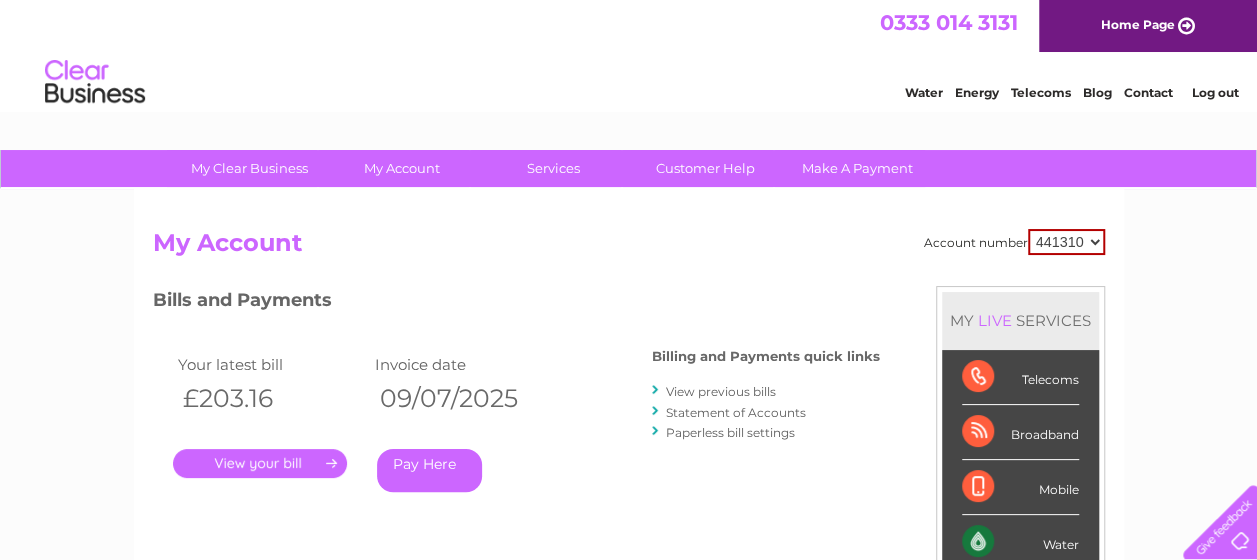 click on "Pay Here" at bounding box center (429, 470) 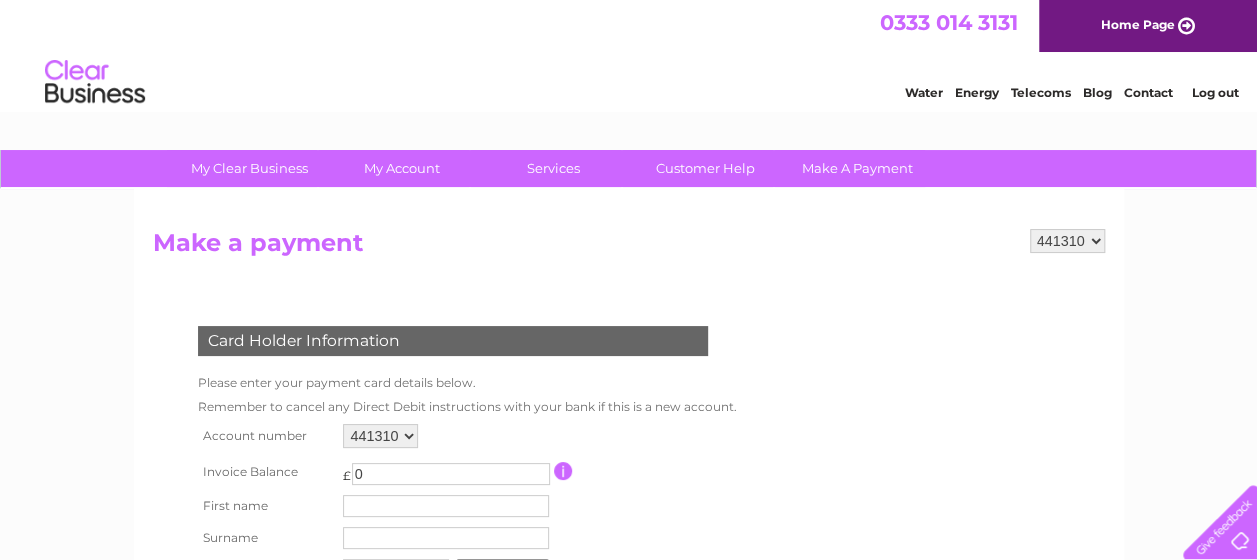 scroll, scrollTop: 0, scrollLeft: 0, axis: both 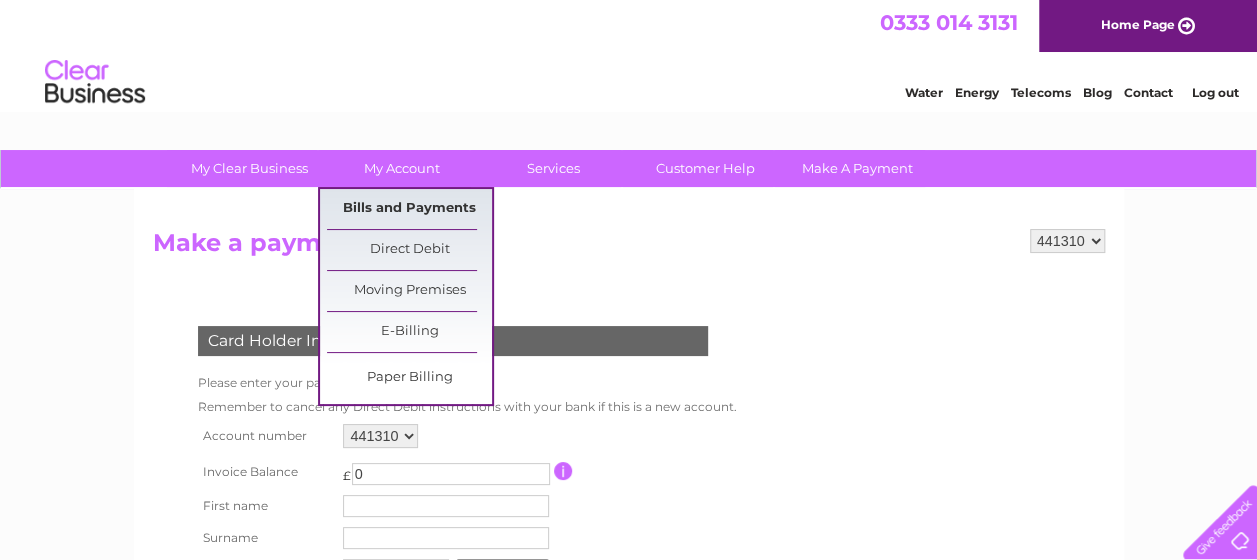 click on "Bills and Payments" at bounding box center (409, 209) 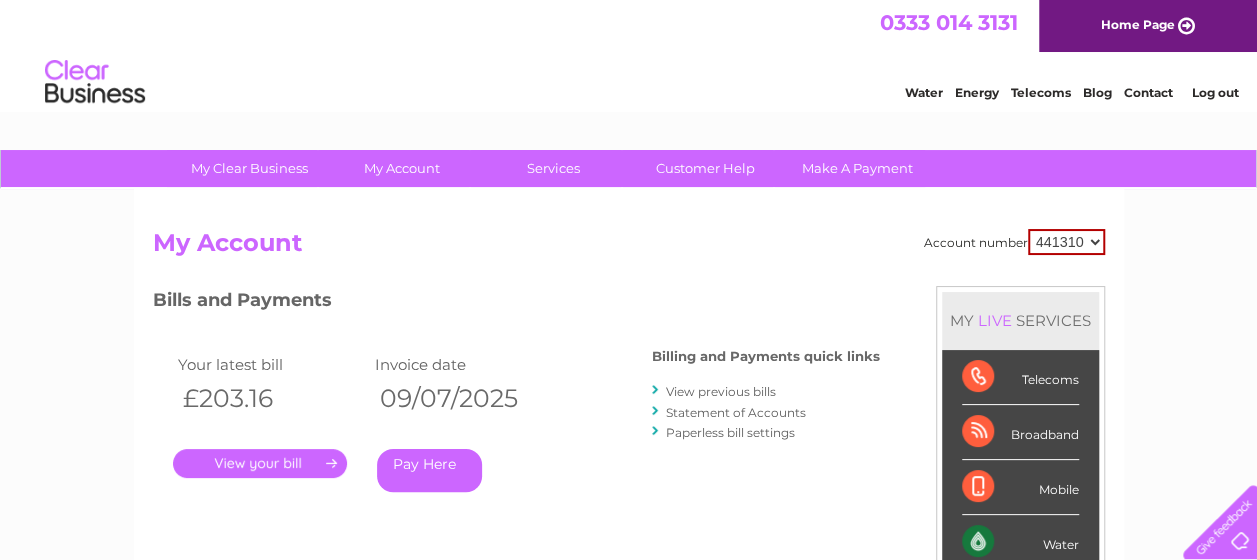 scroll, scrollTop: 0, scrollLeft: 0, axis: both 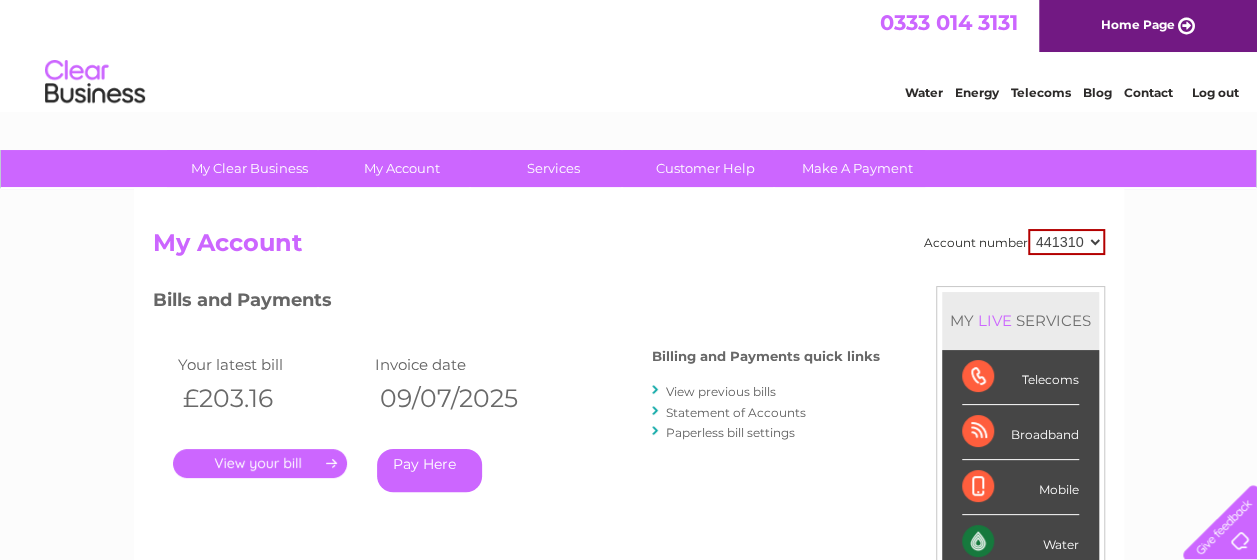click on "Pay Here" at bounding box center (429, 470) 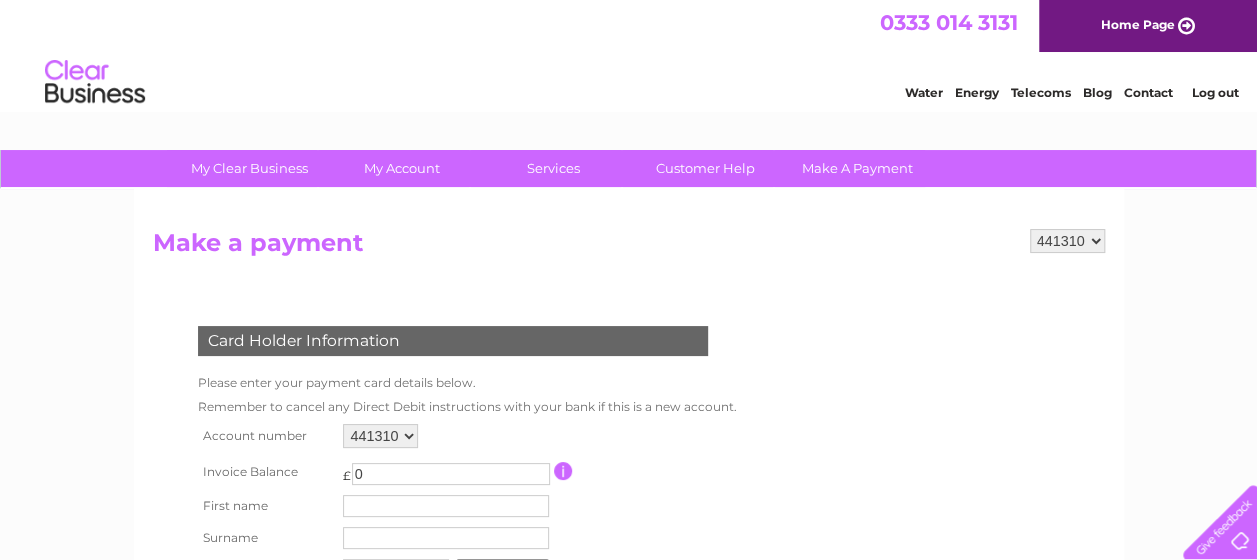 scroll, scrollTop: 0, scrollLeft: 0, axis: both 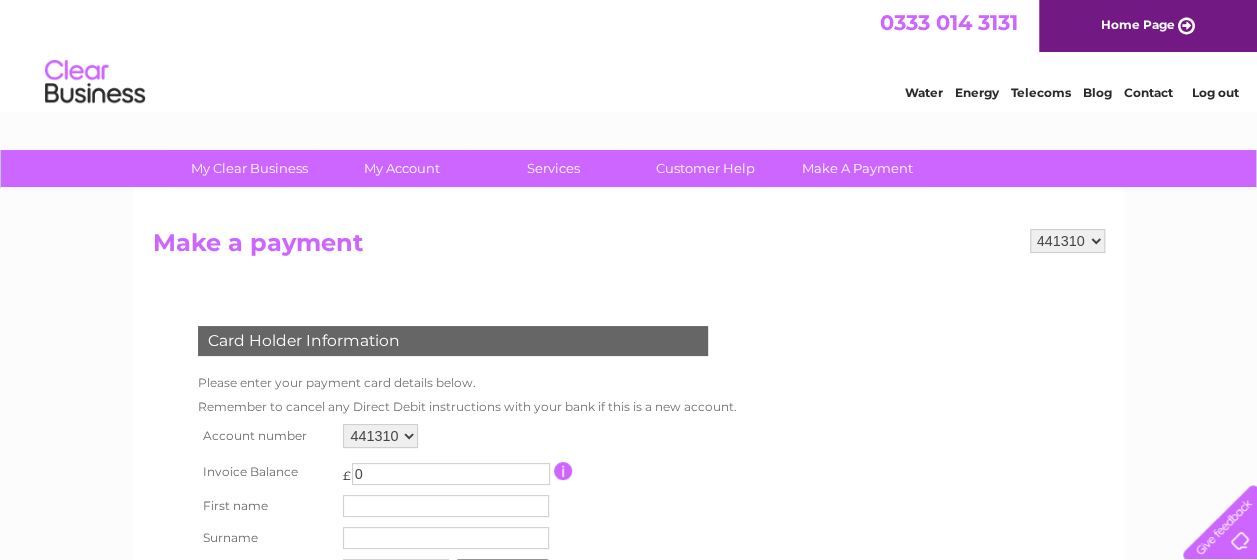 click on "0" at bounding box center [451, 474] 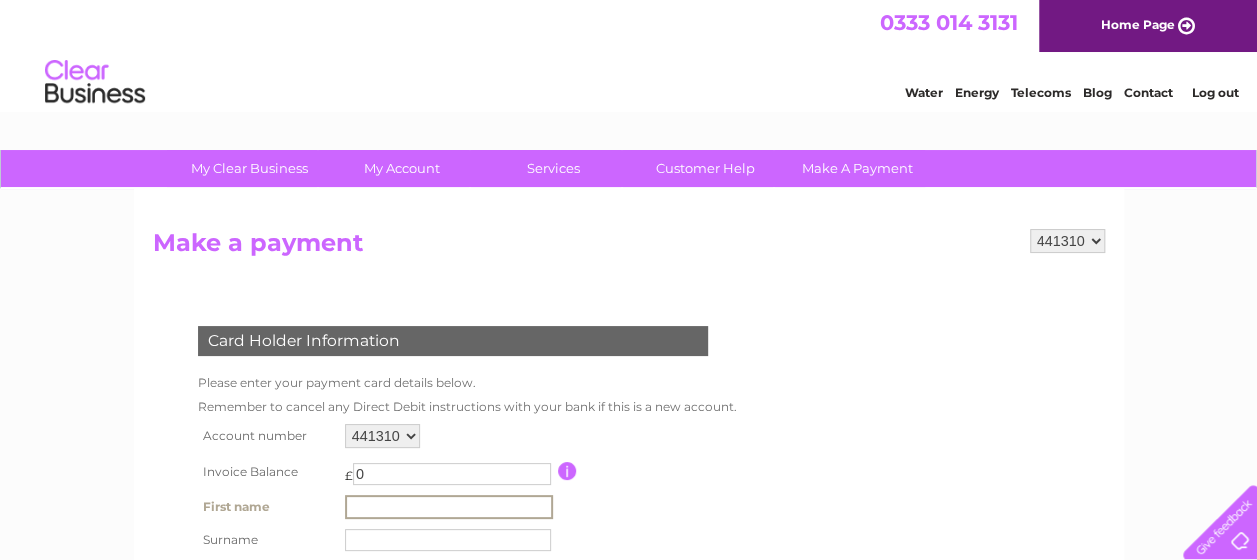 click at bounding box center (449, 507) 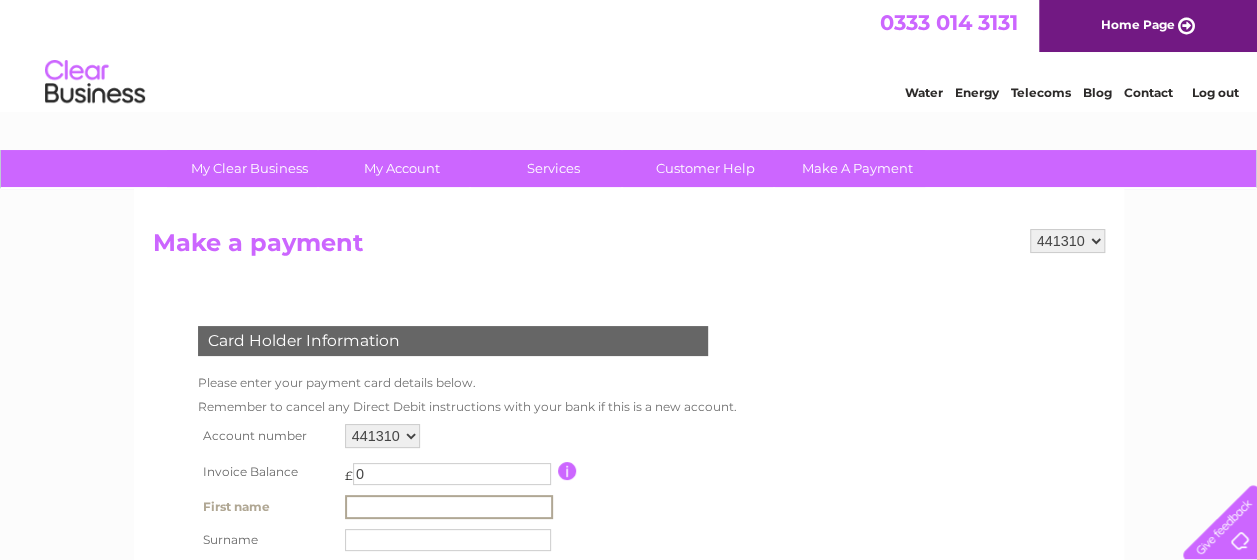 type on "[FIRST]" 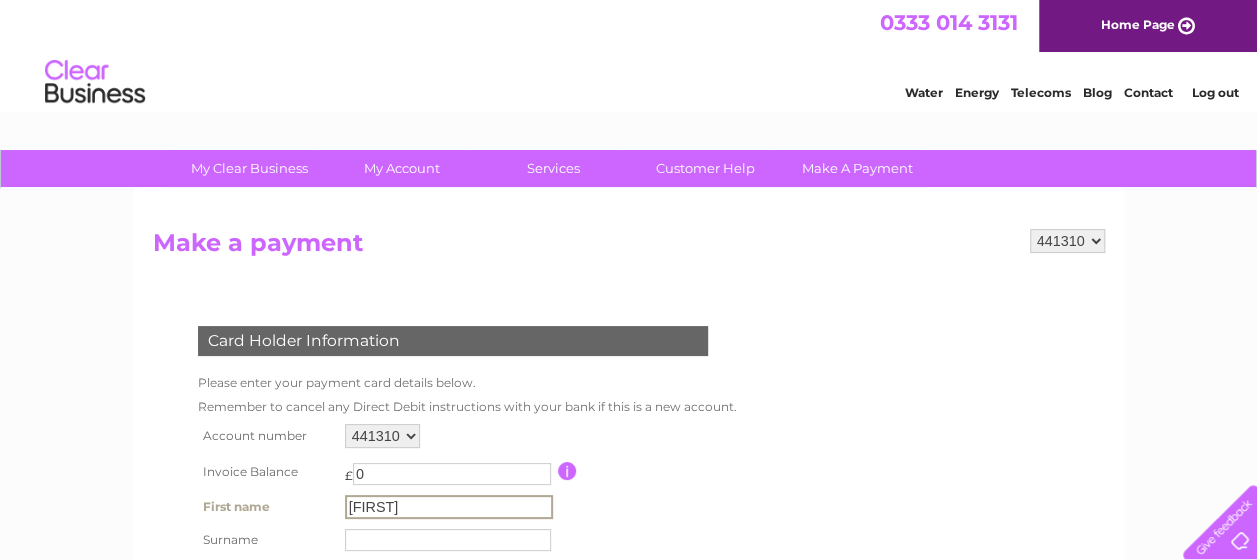 type on "[LAST]" 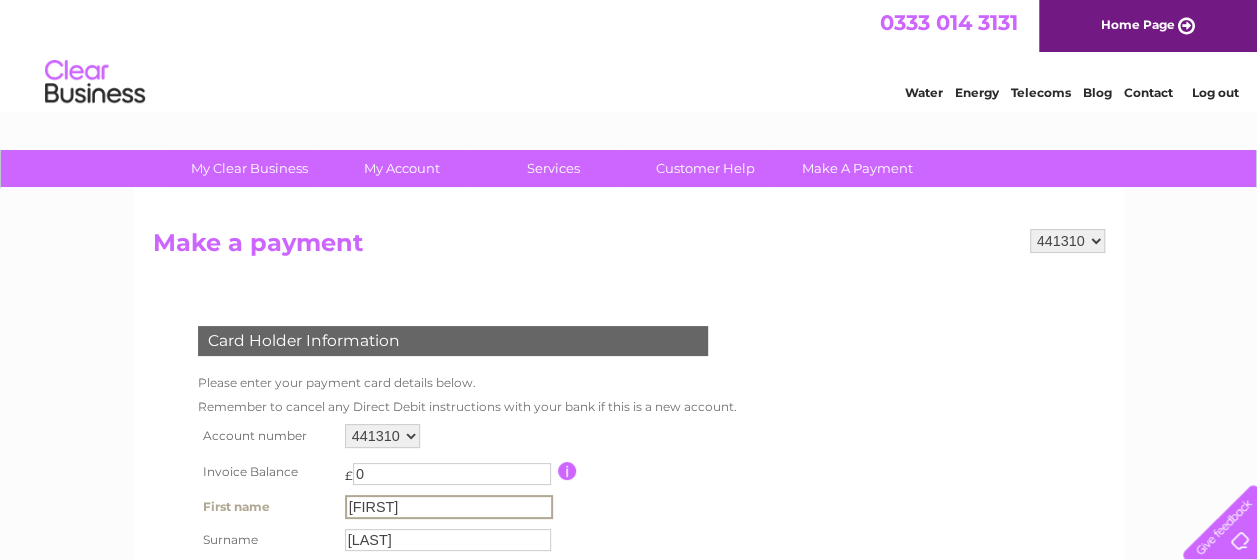type on "[POSTAL_CODE]" 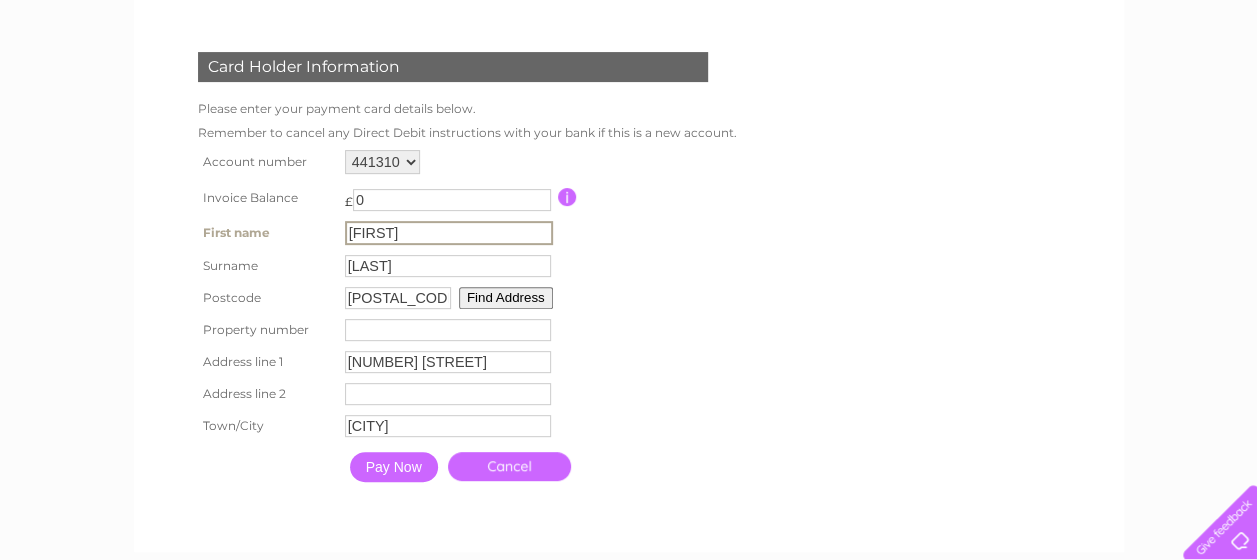 scroll, scrollTop: 276, scrollLeft: 0, axis: vertical 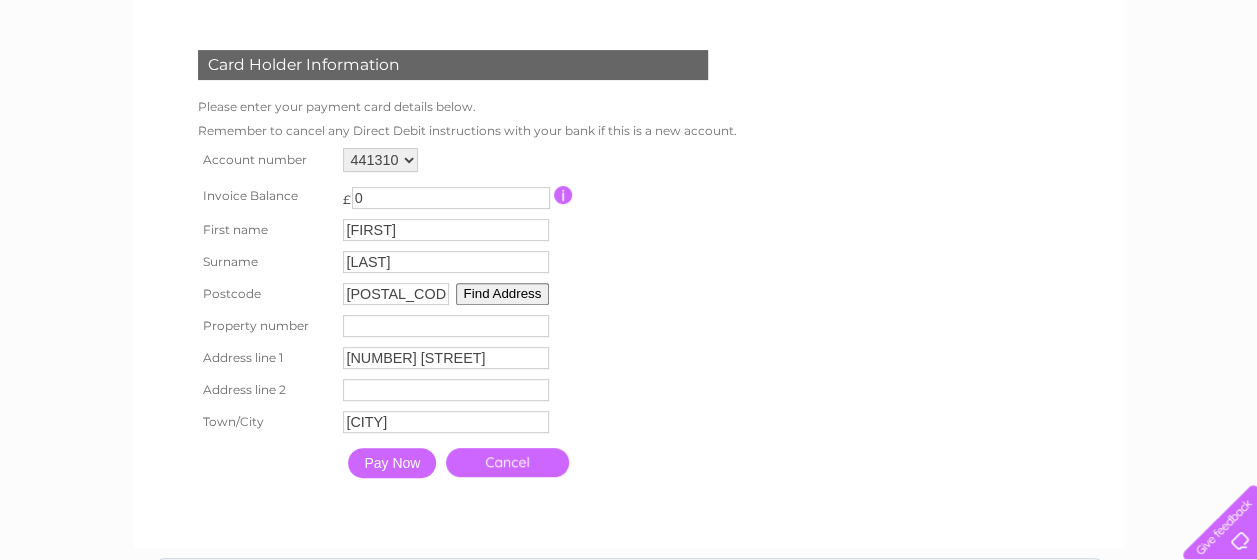 click on "Pay Now" at bounding box center (392, 463) 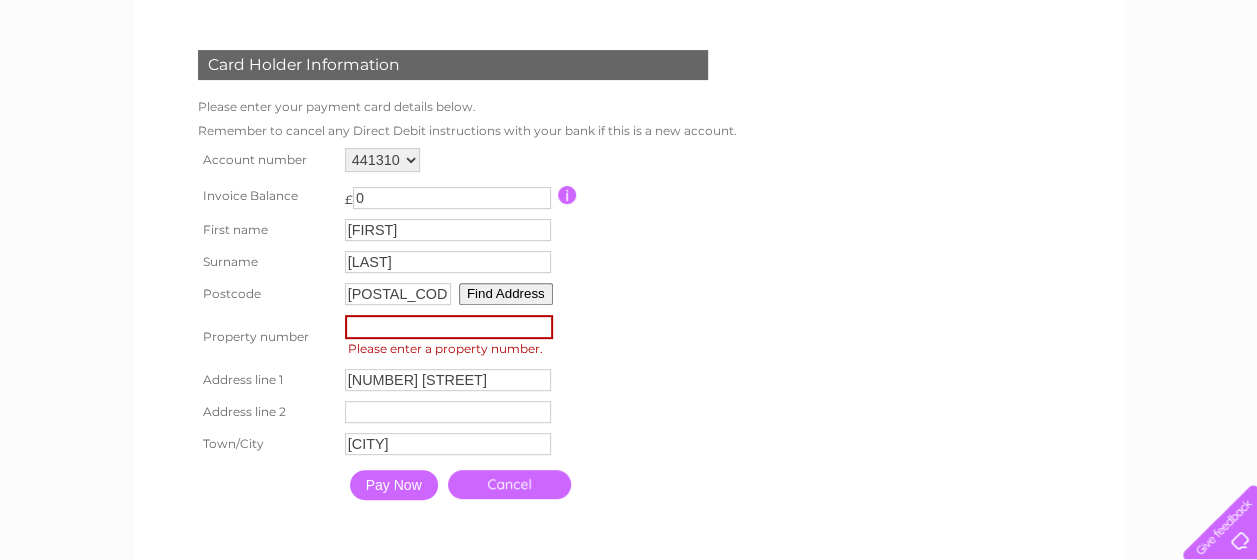 click at bounding box center (449, 327) 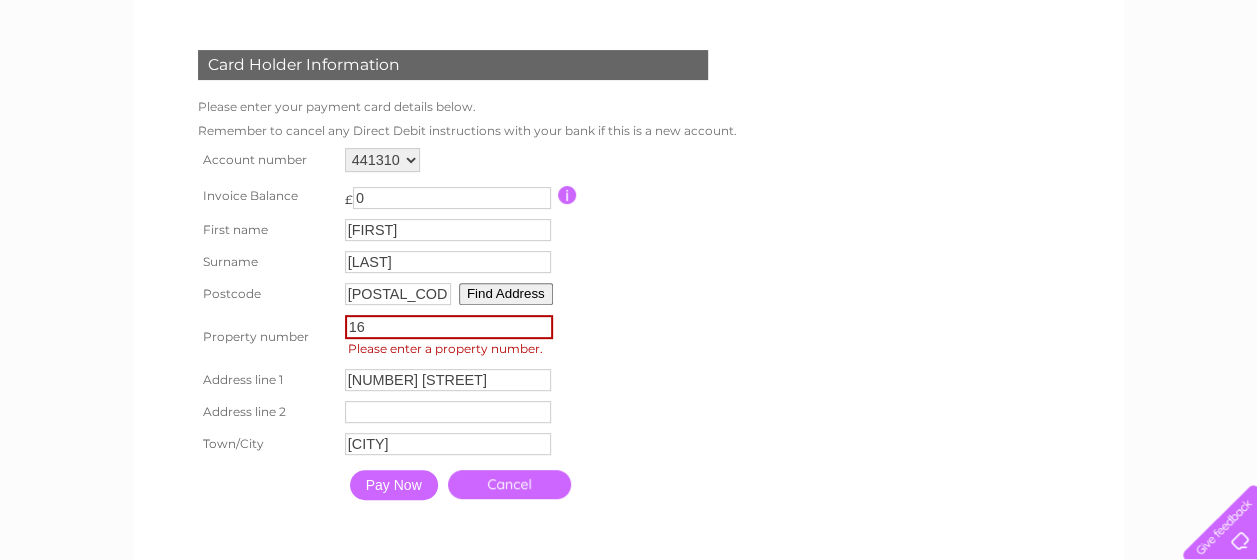 type on "16" 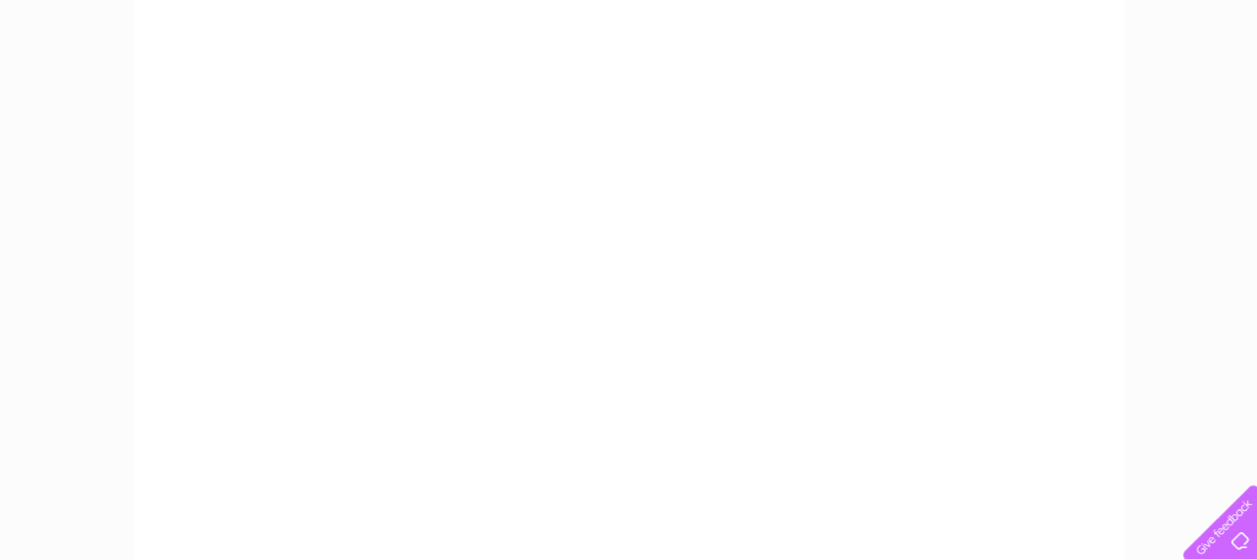scroll, scrollTop: 422, scrollLeft: 0, axis: vertical 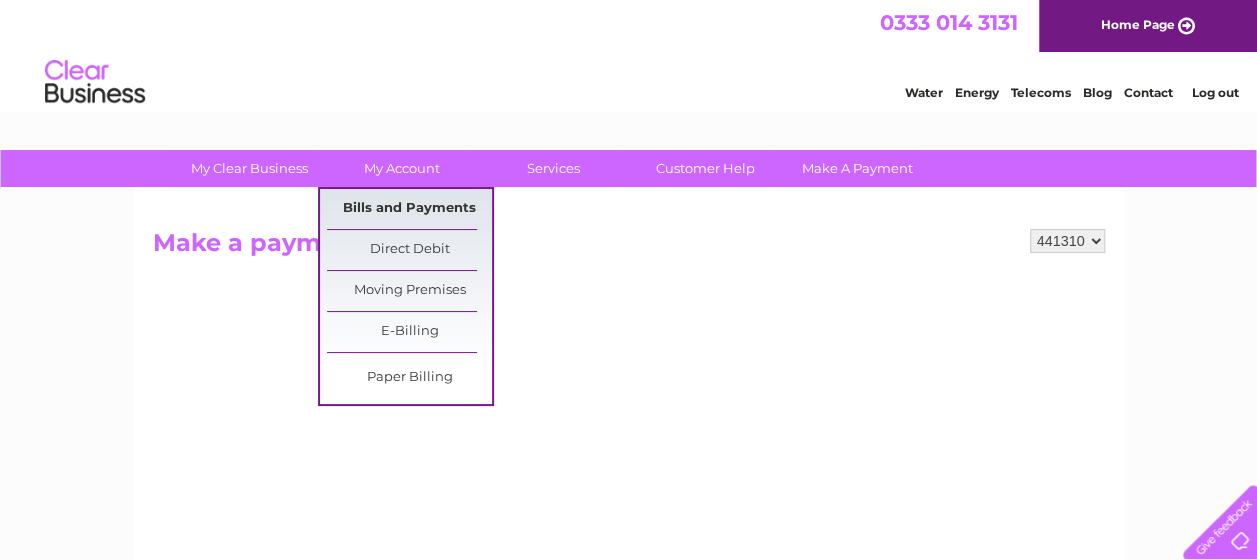click on "Bills and Payments" at bounding box center [409, 209] 